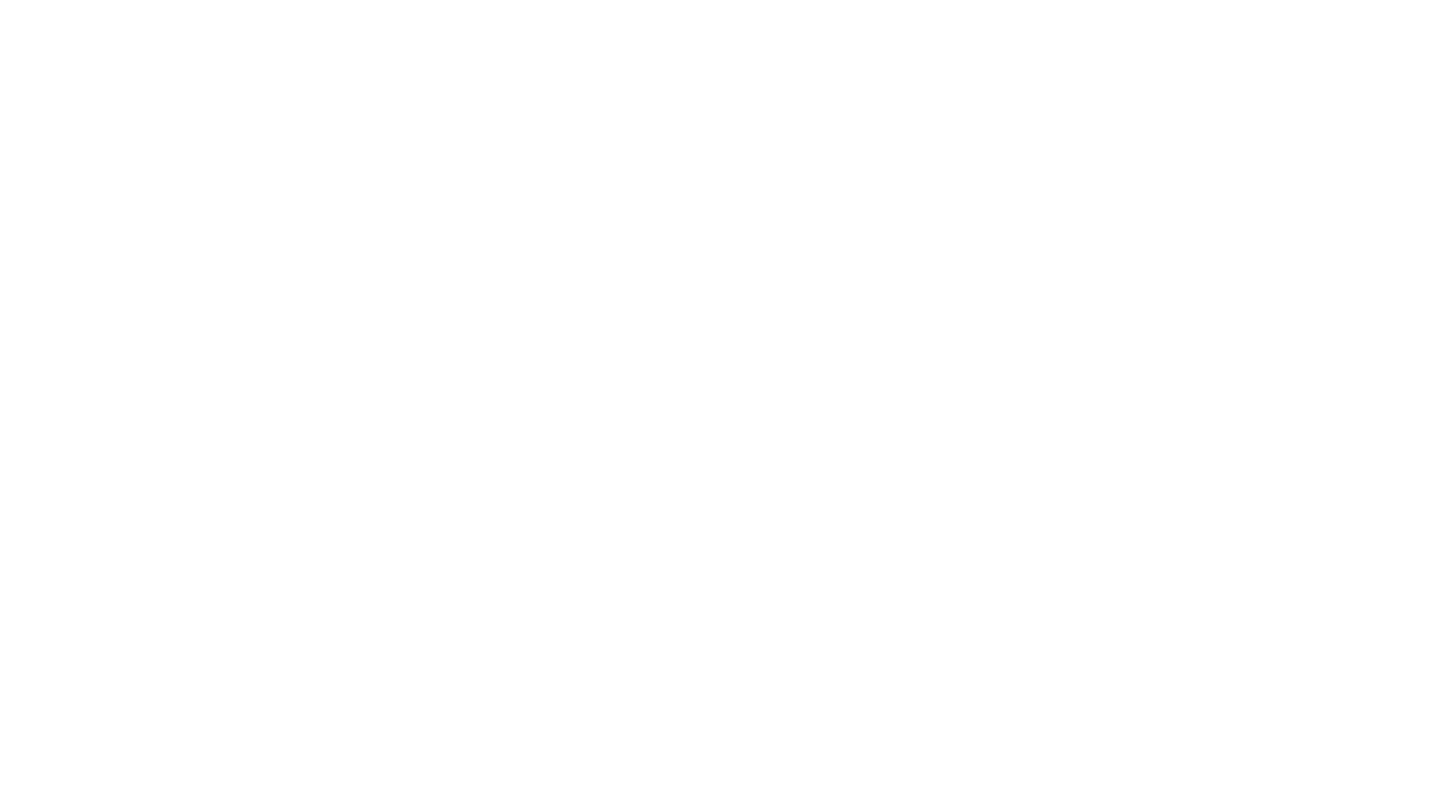 scroll, scrollTop: 0, scrollLeft: 0, axis: both 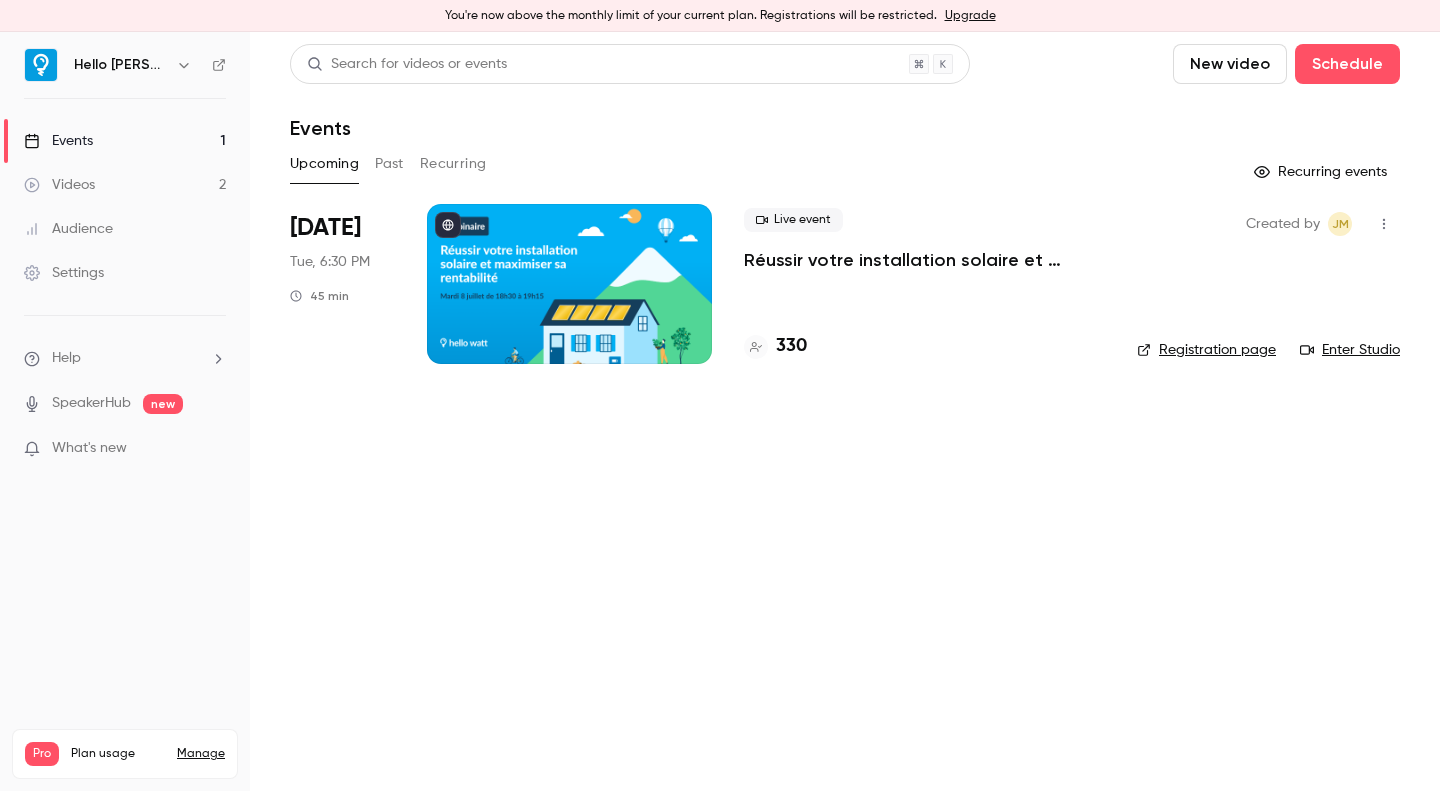 click on "New video" at bounding box center [1230, 64] 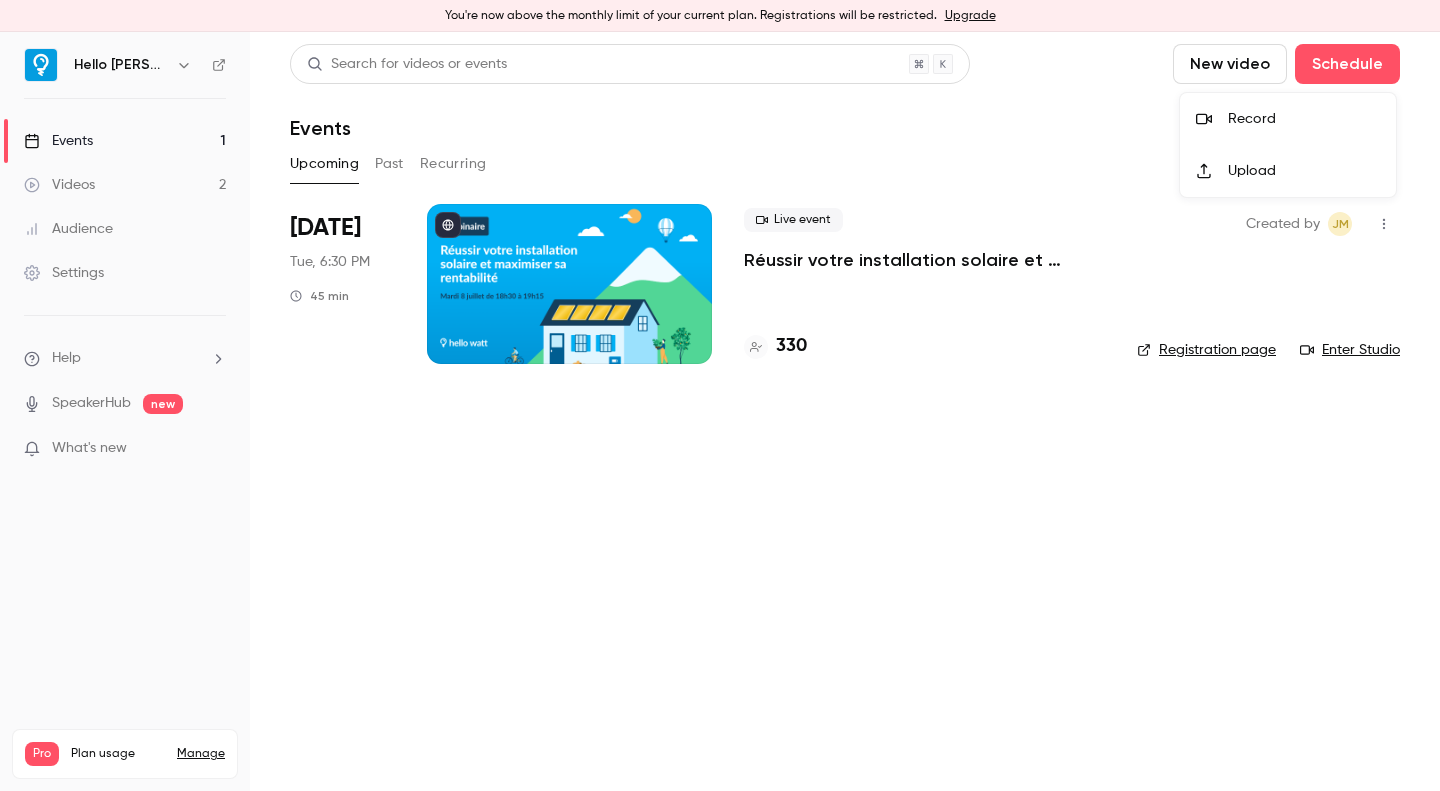 click at bounding box center (720, 395) 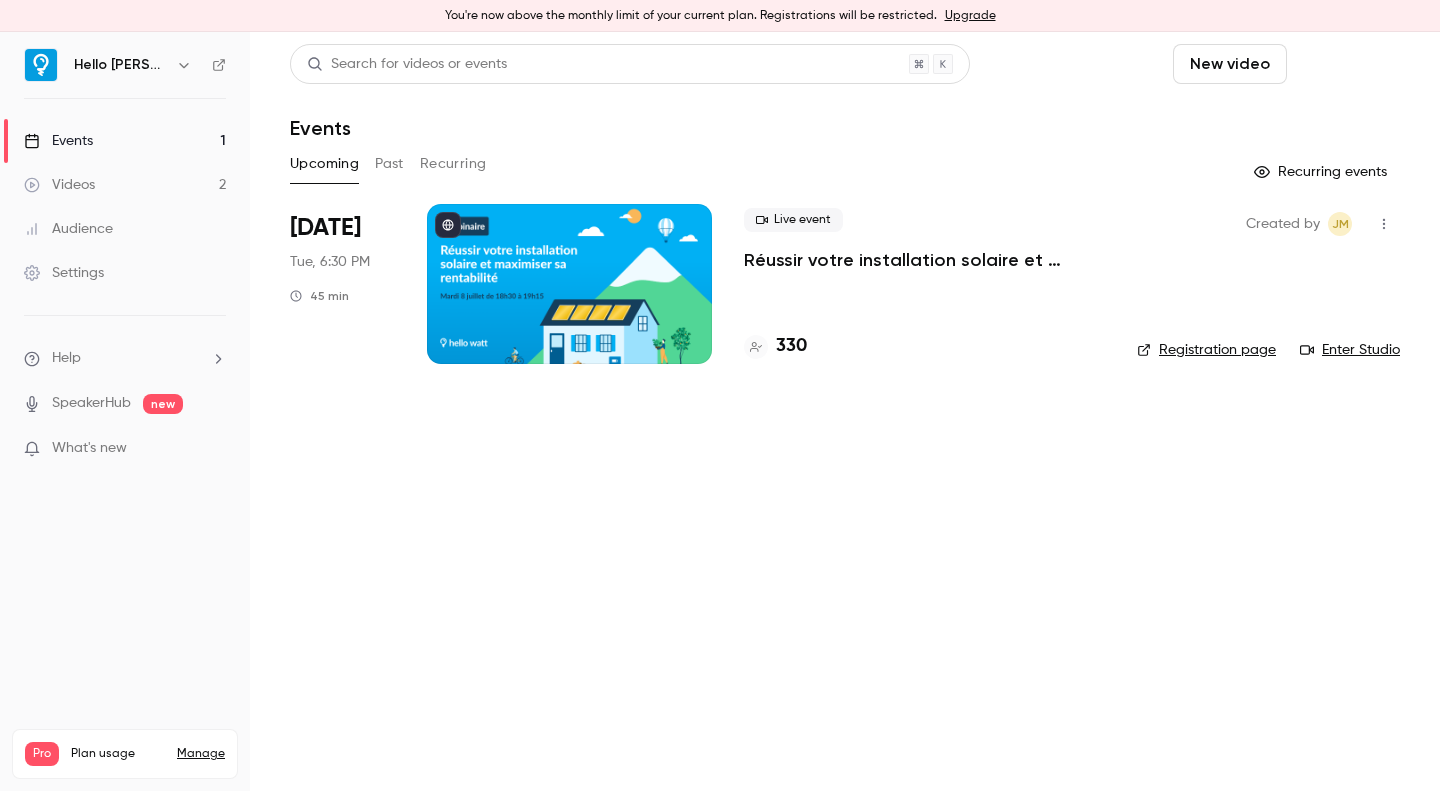 click on "Schedule" at bounding box center [1347, 64] 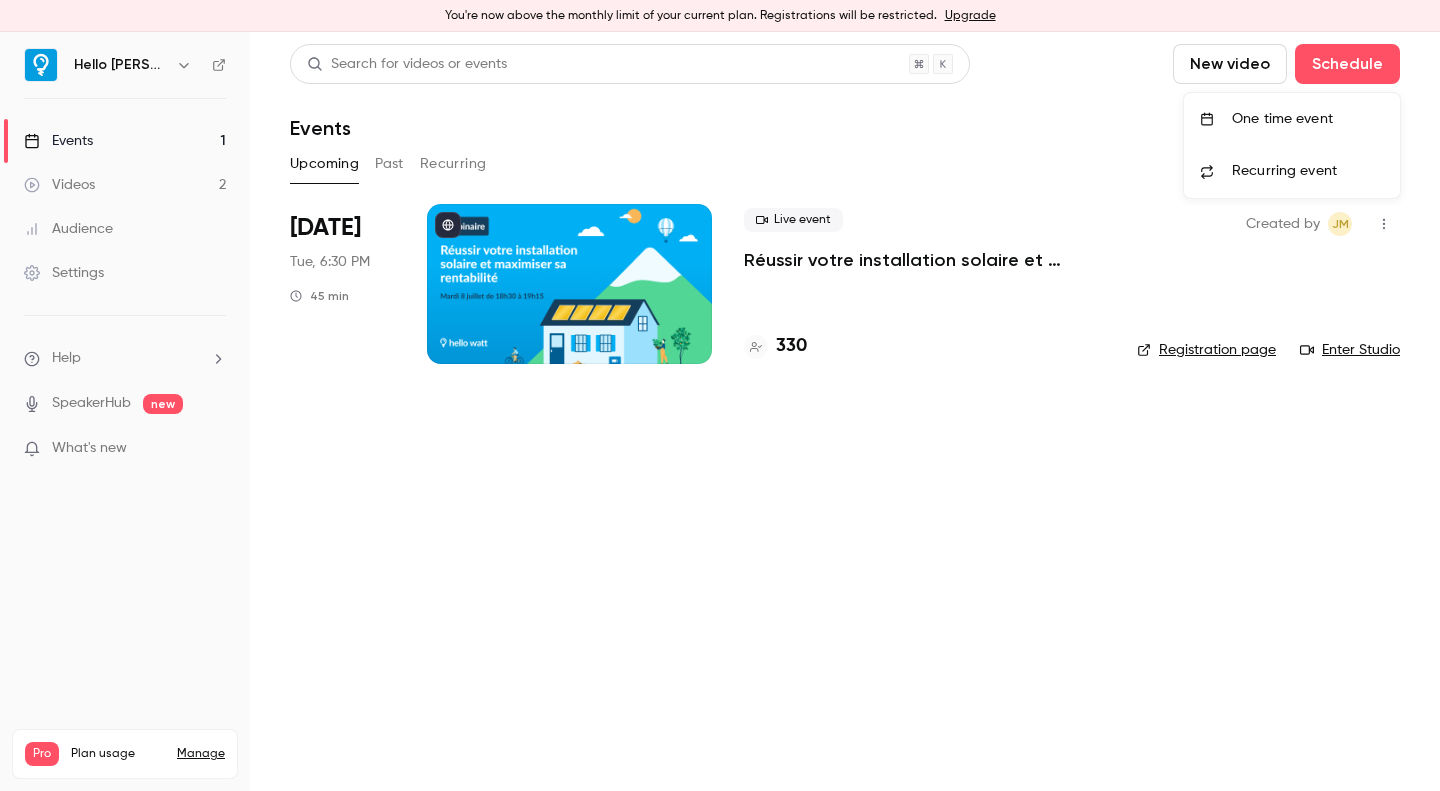 click on "One time event" at bounding box center (1308, 119) 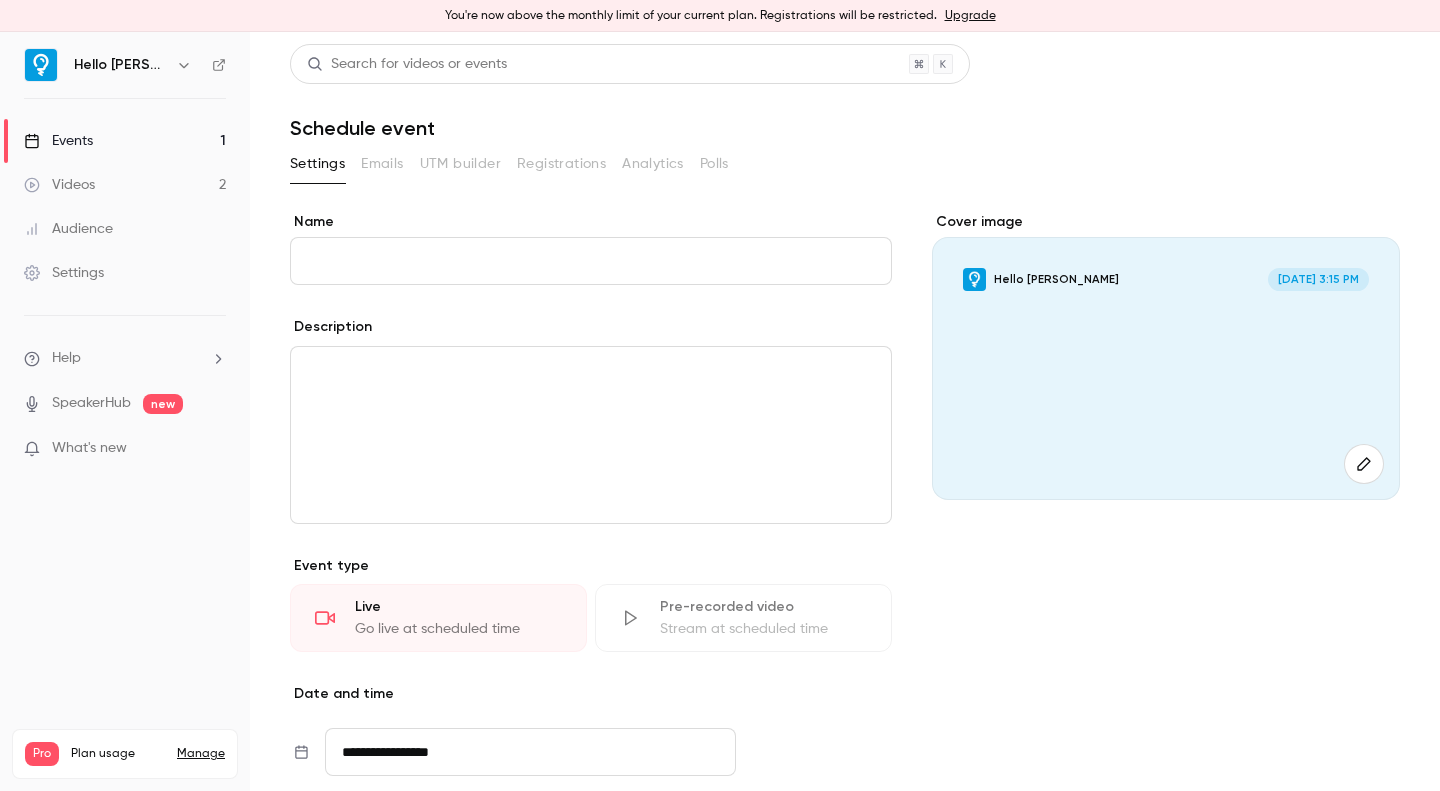 click on "Name" at bounding box center (591, 261) 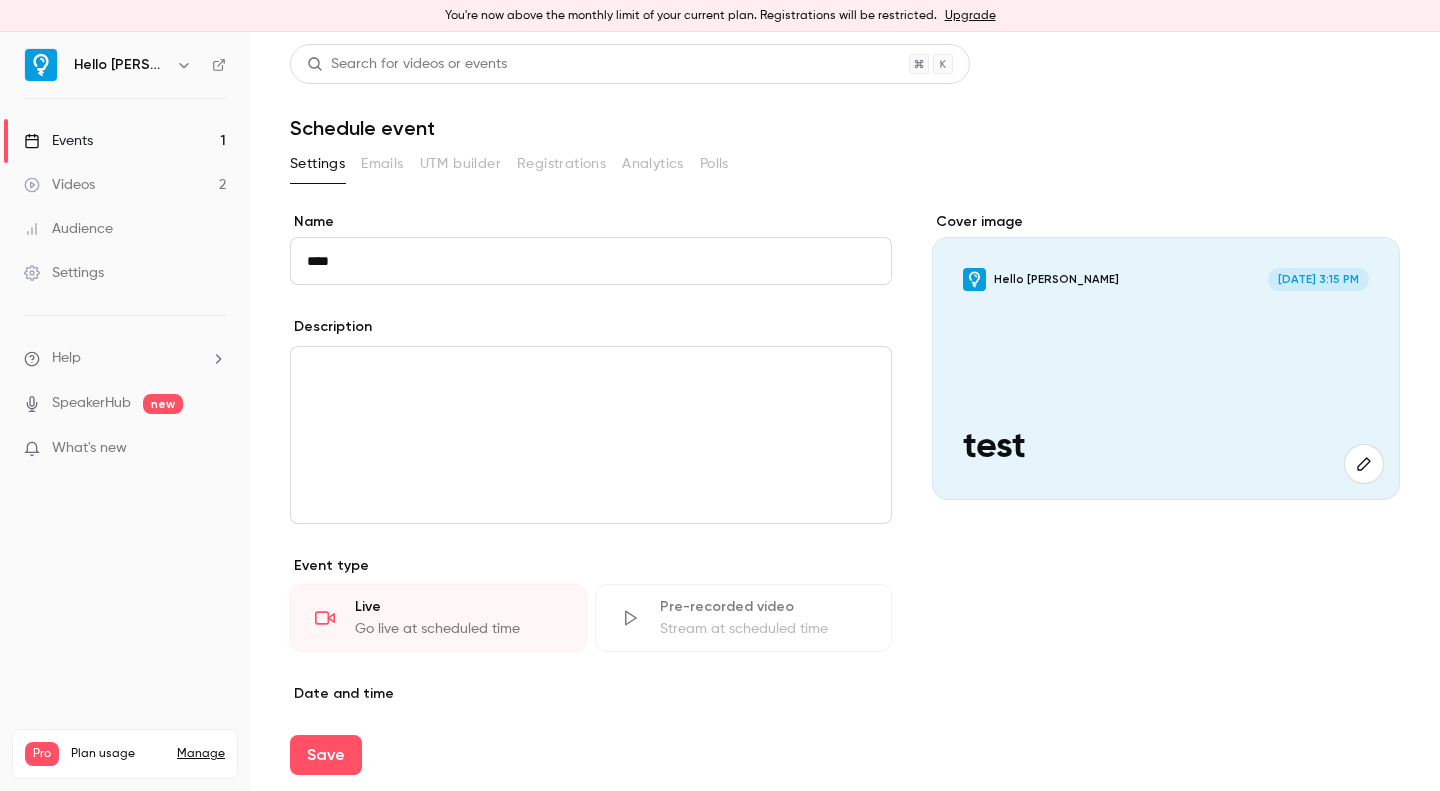 type on "****" 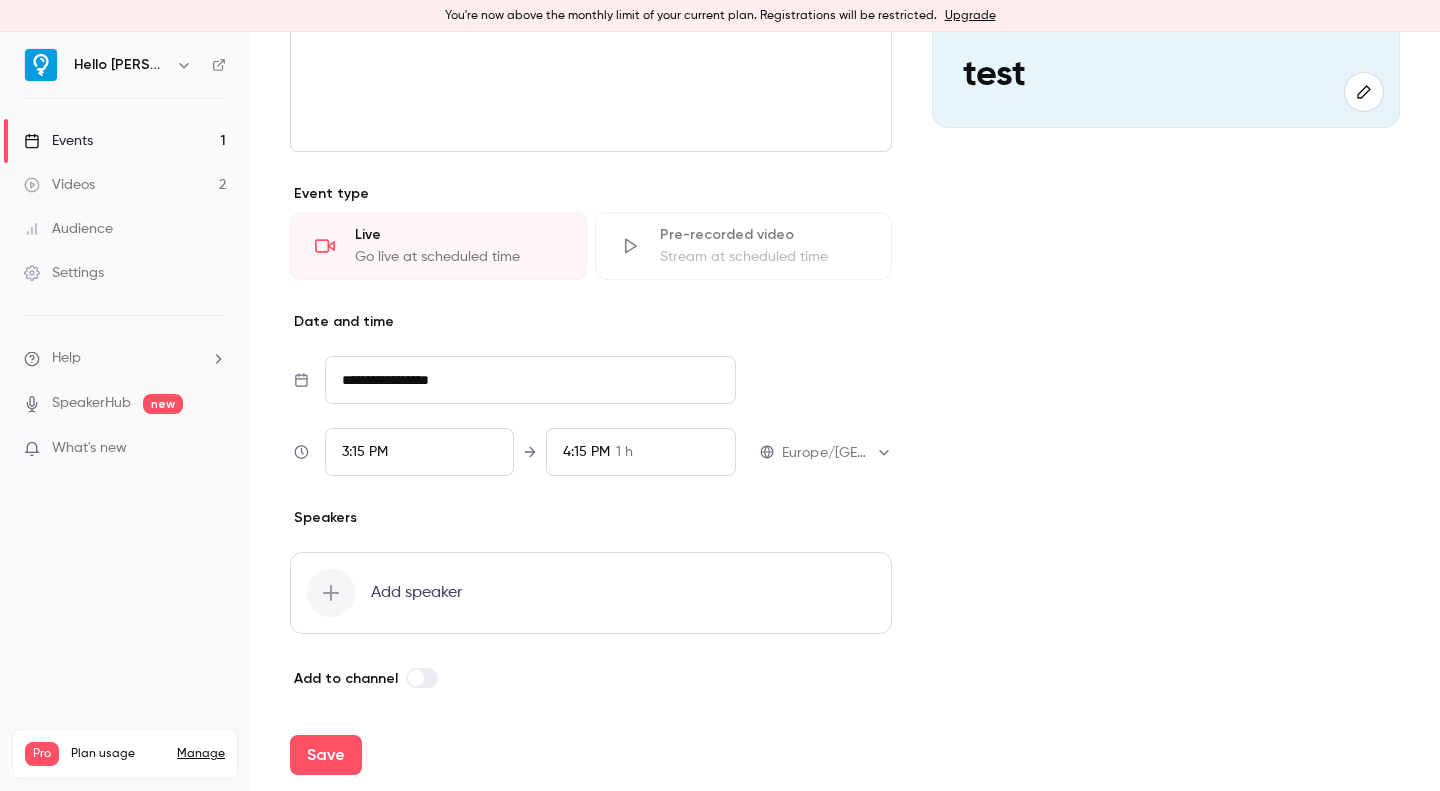 click on "3:15 PM" at bounding box center (365, 452) 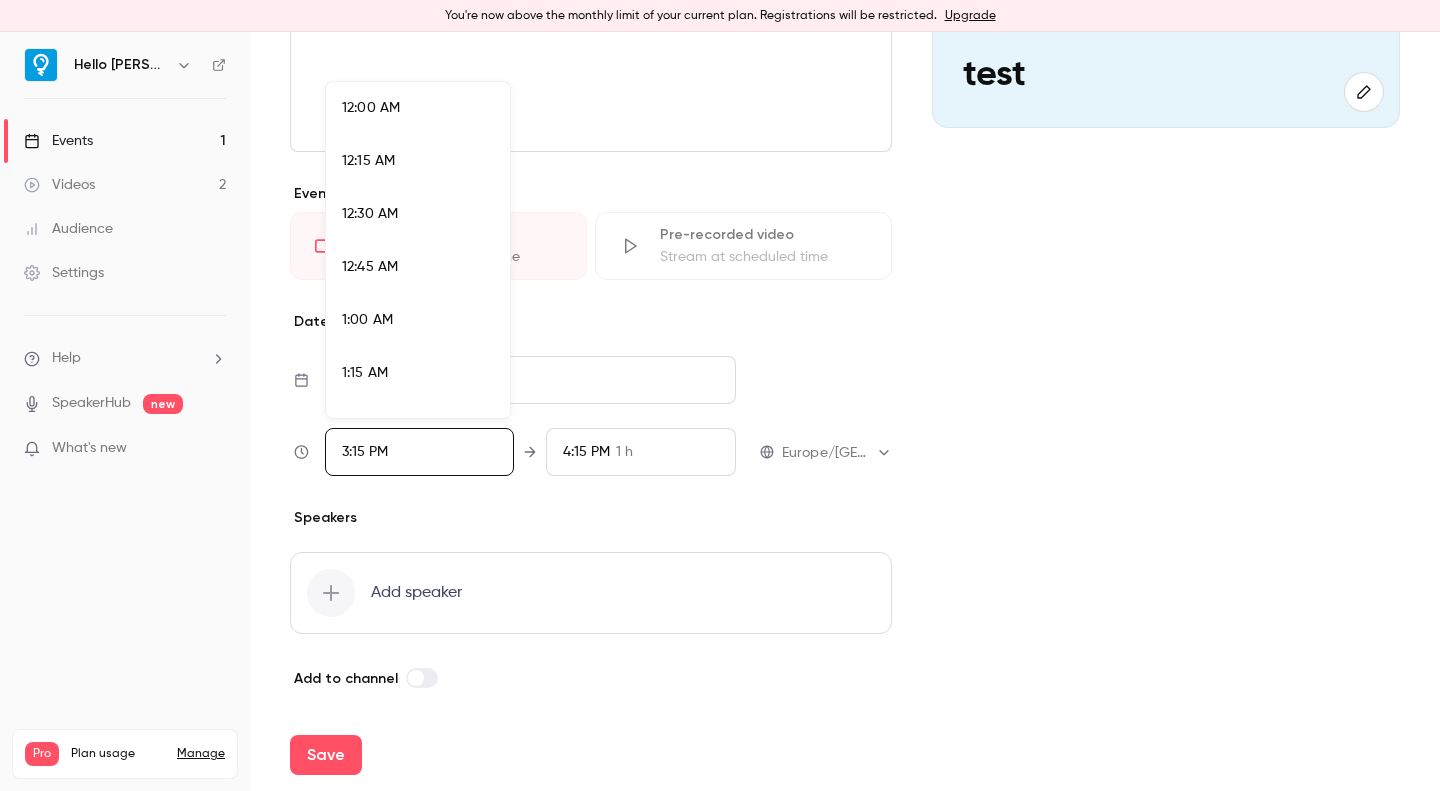 scroll, scrollTop: 3091, scrollLeft: 0, axis: vertical 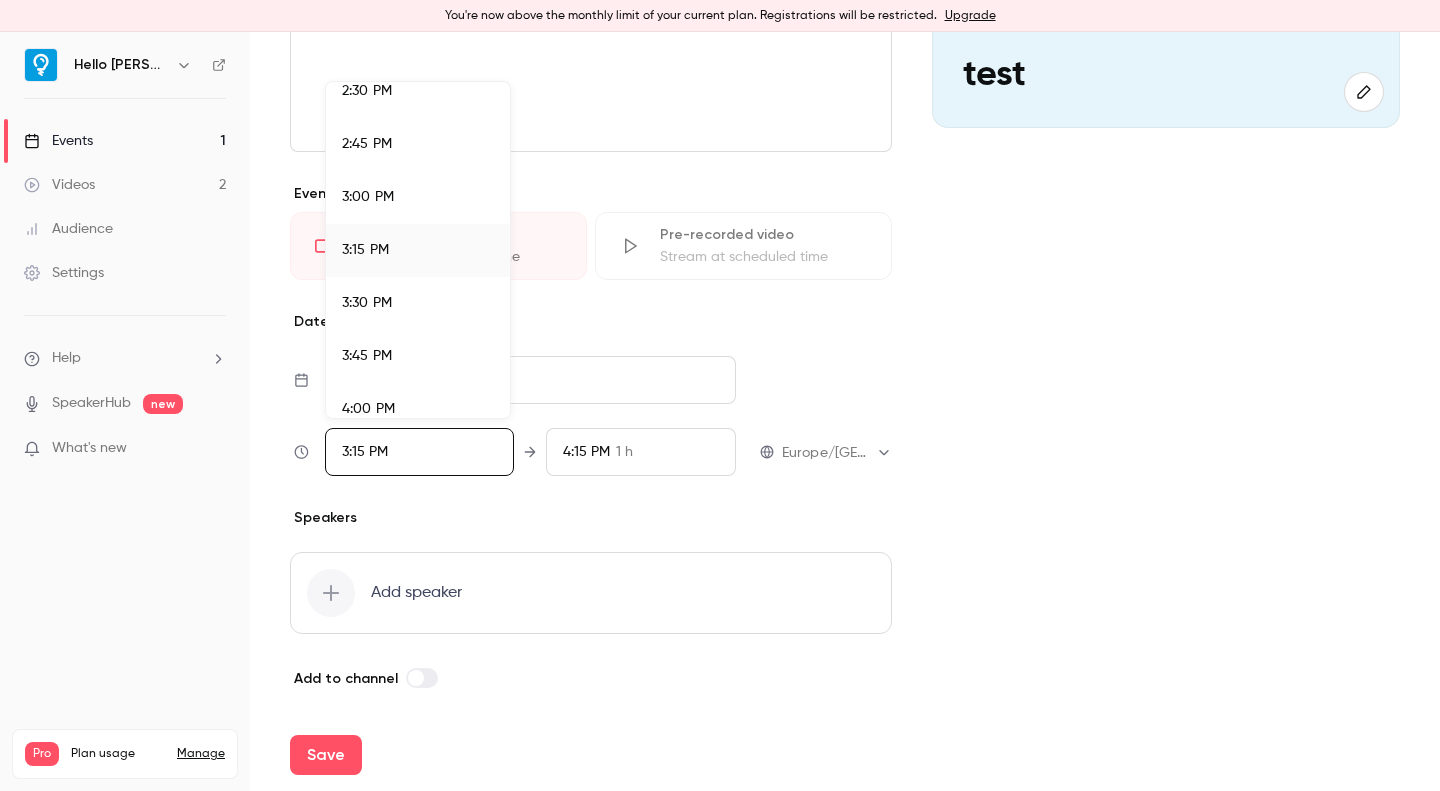 click on "3:00 PM" at bounding box center (418, 197) 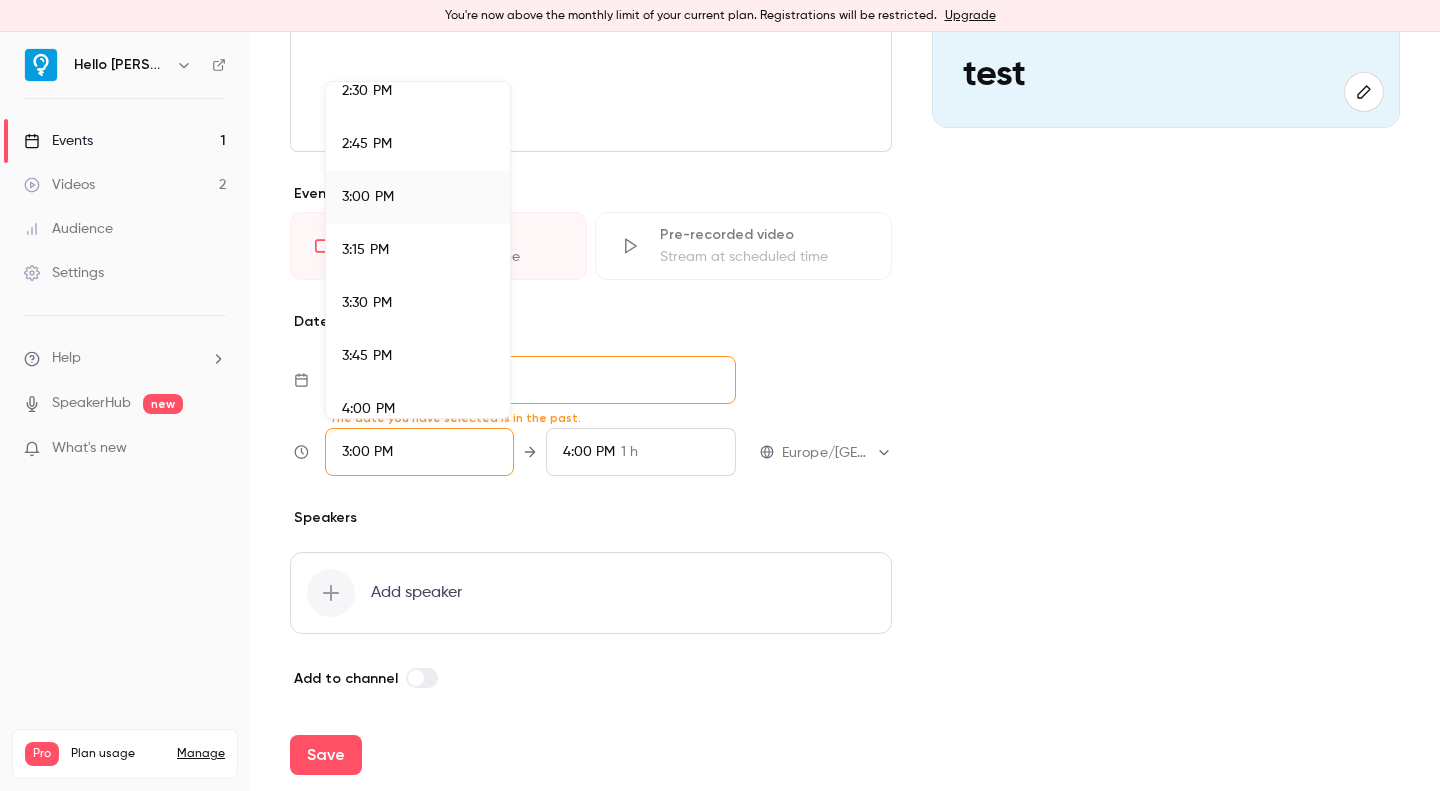 click on "3:15 PM" at bounding box center [418, 250] 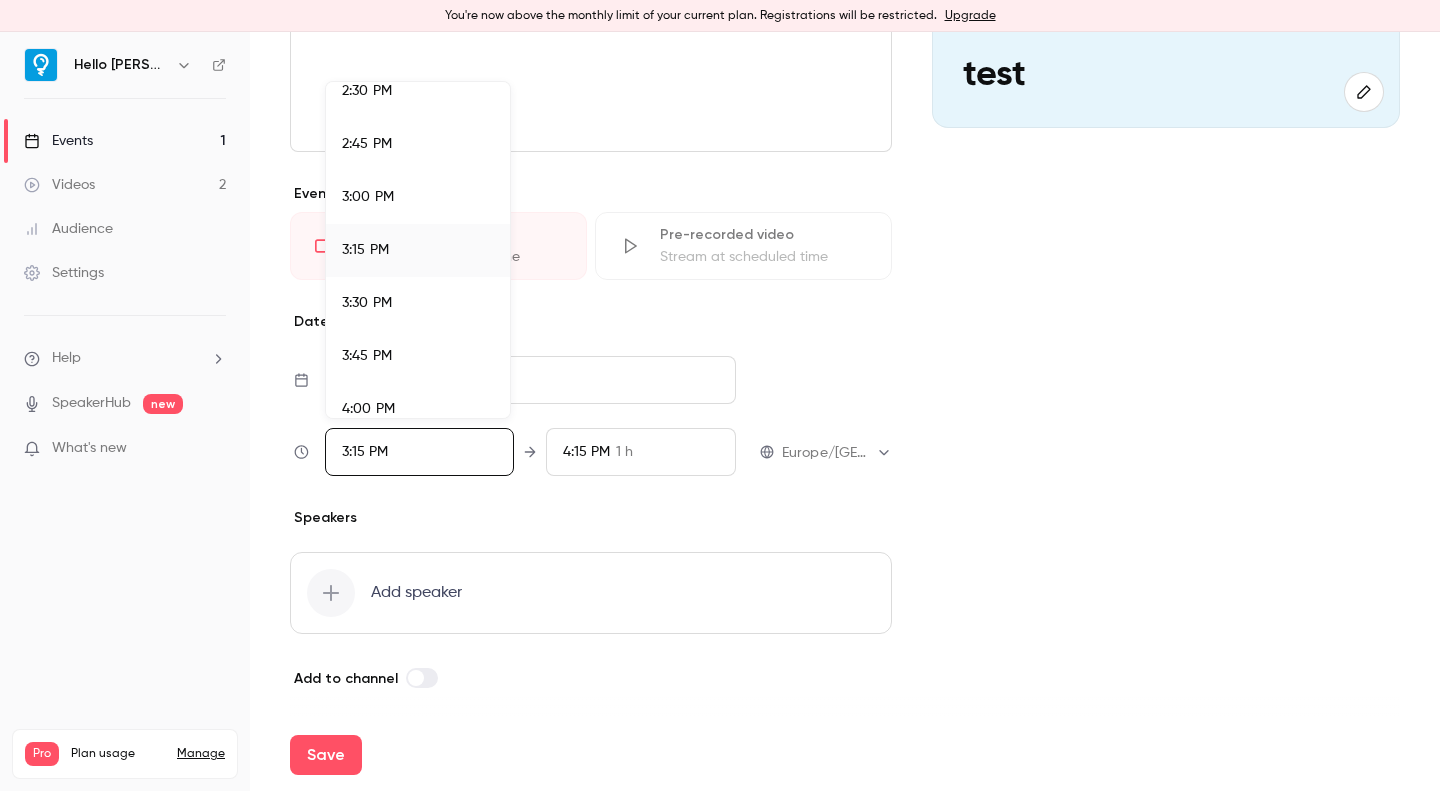 click at bounding box center (720, 395) 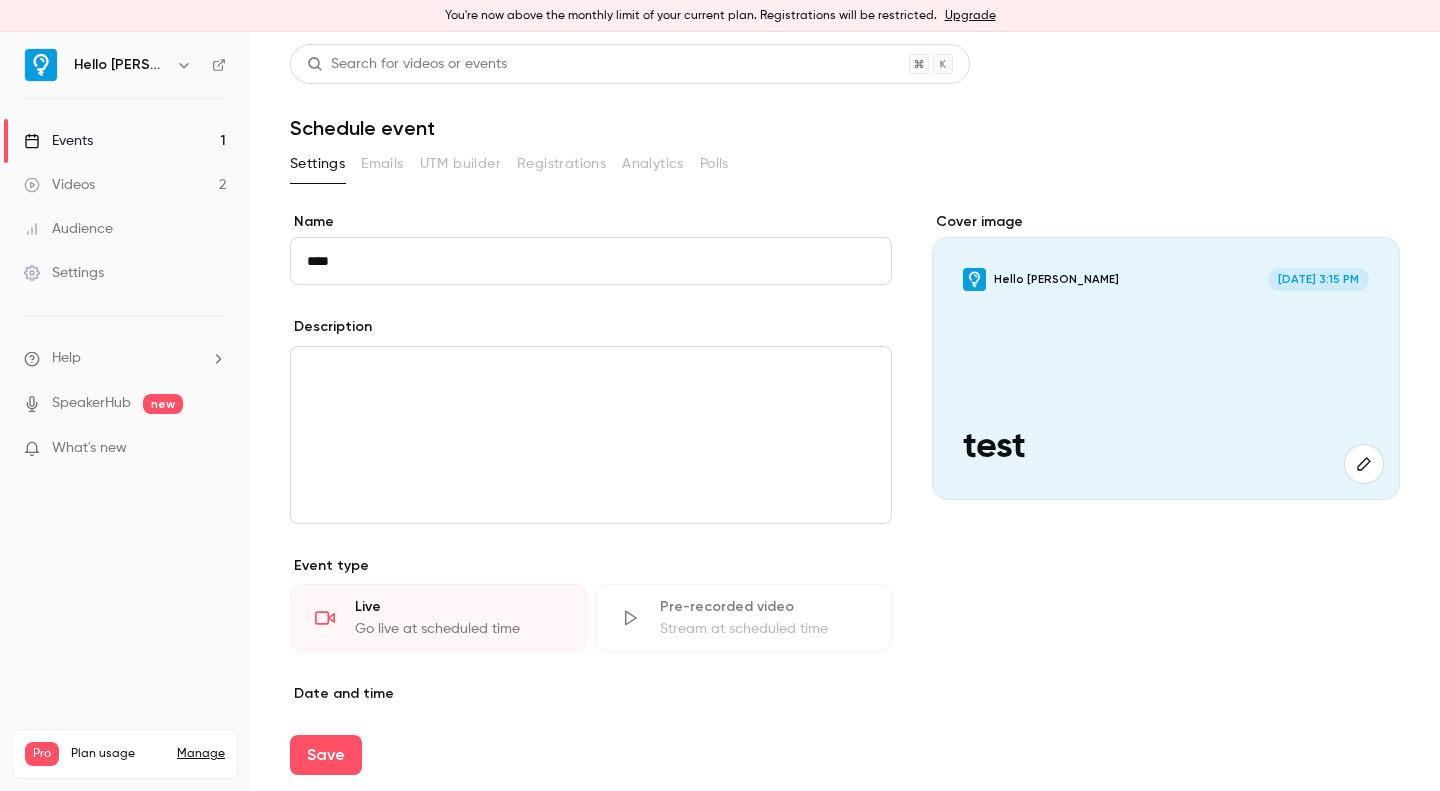 scroll, scrollTop: 372, scrollLeft: 0, axis: vertical 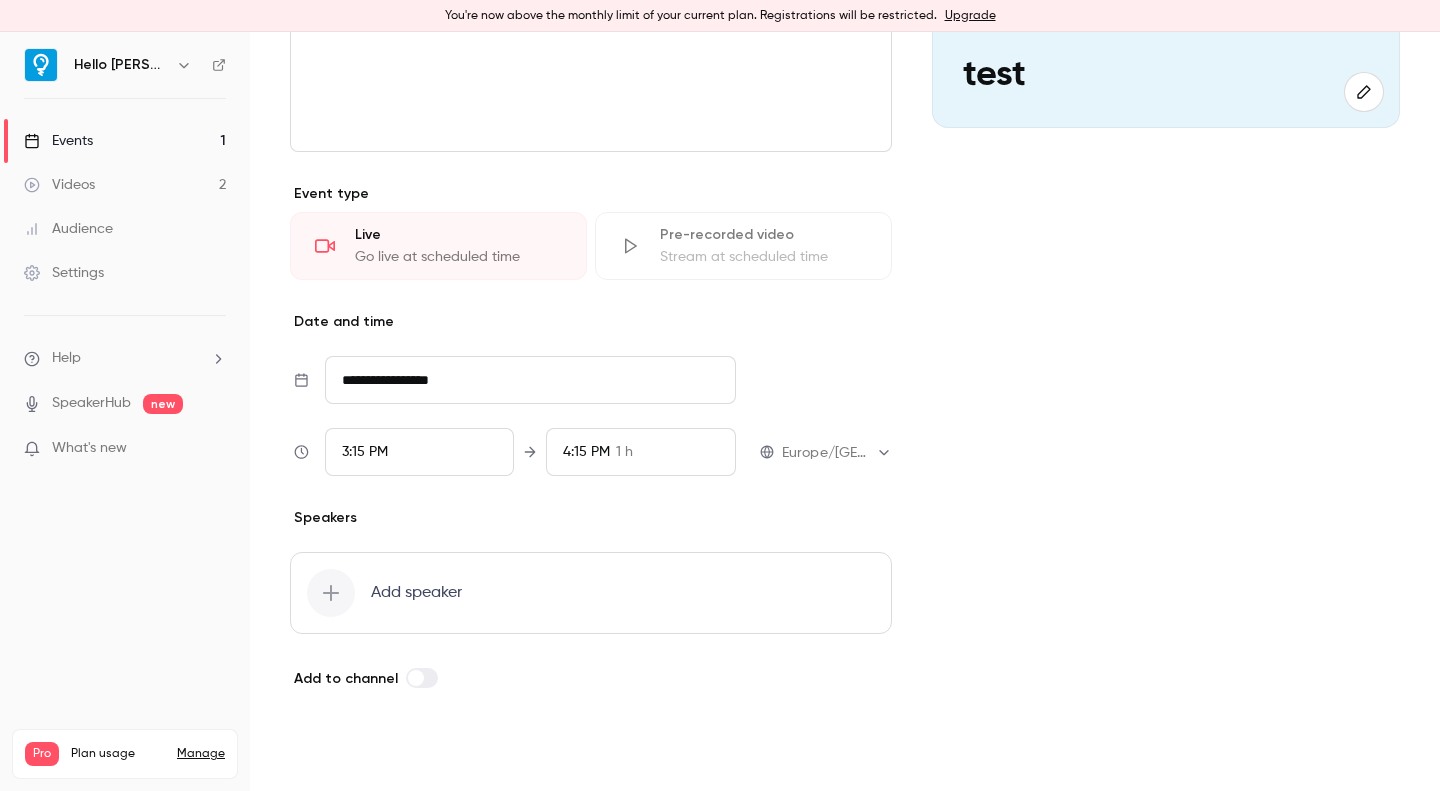 click on "Save" at bounding box center (326, 755) 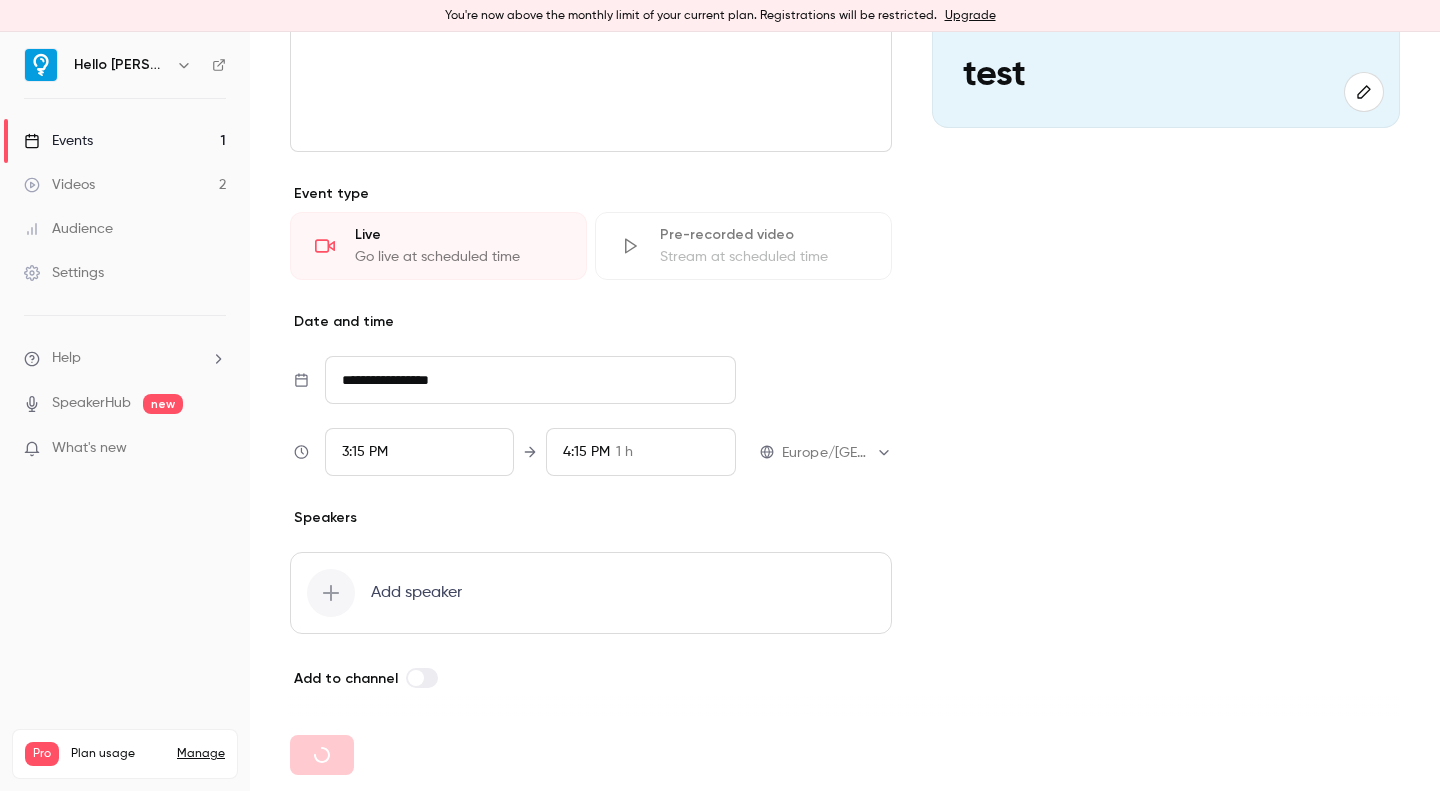 type 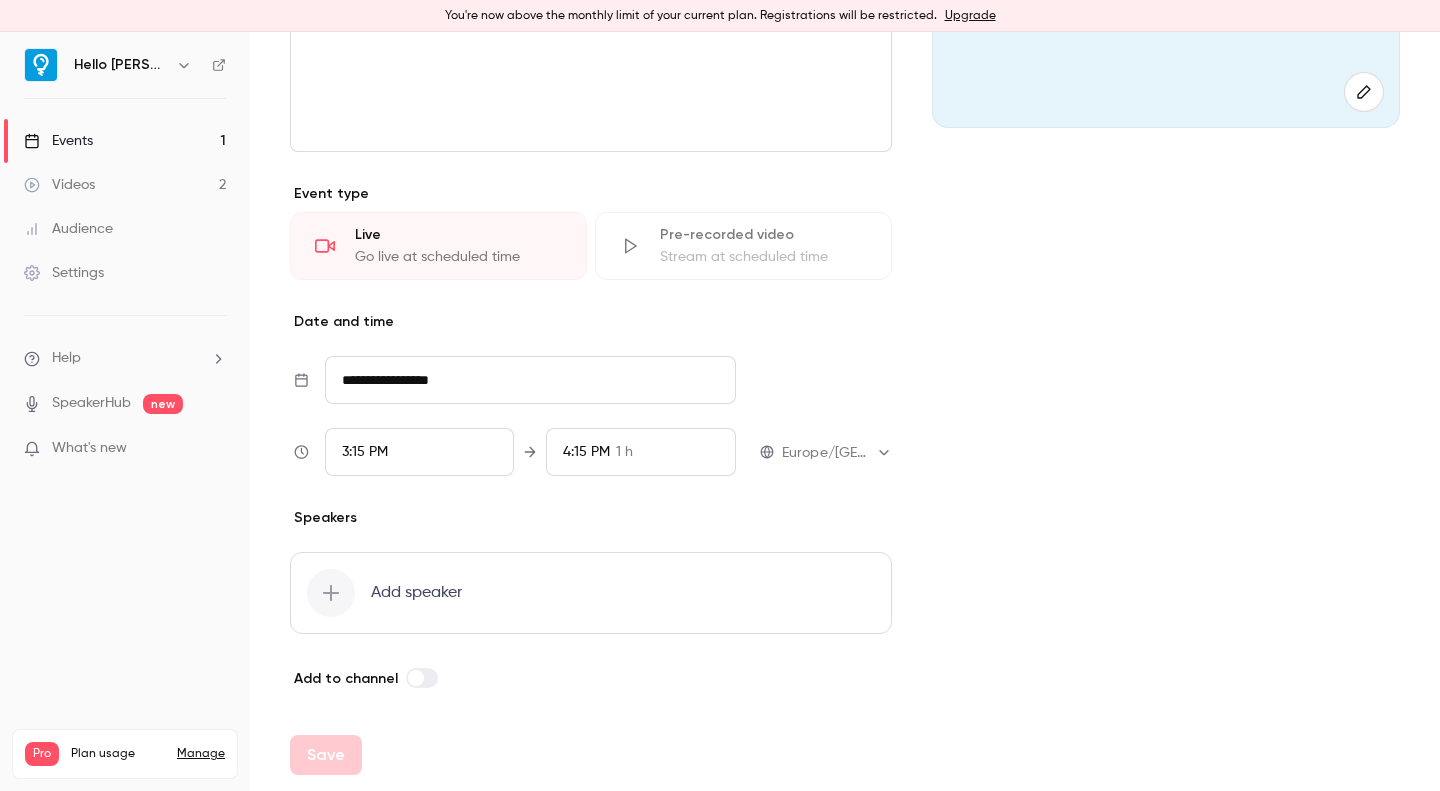 scroll, scrollTop: 0, scrollLeft: 0, axis: both 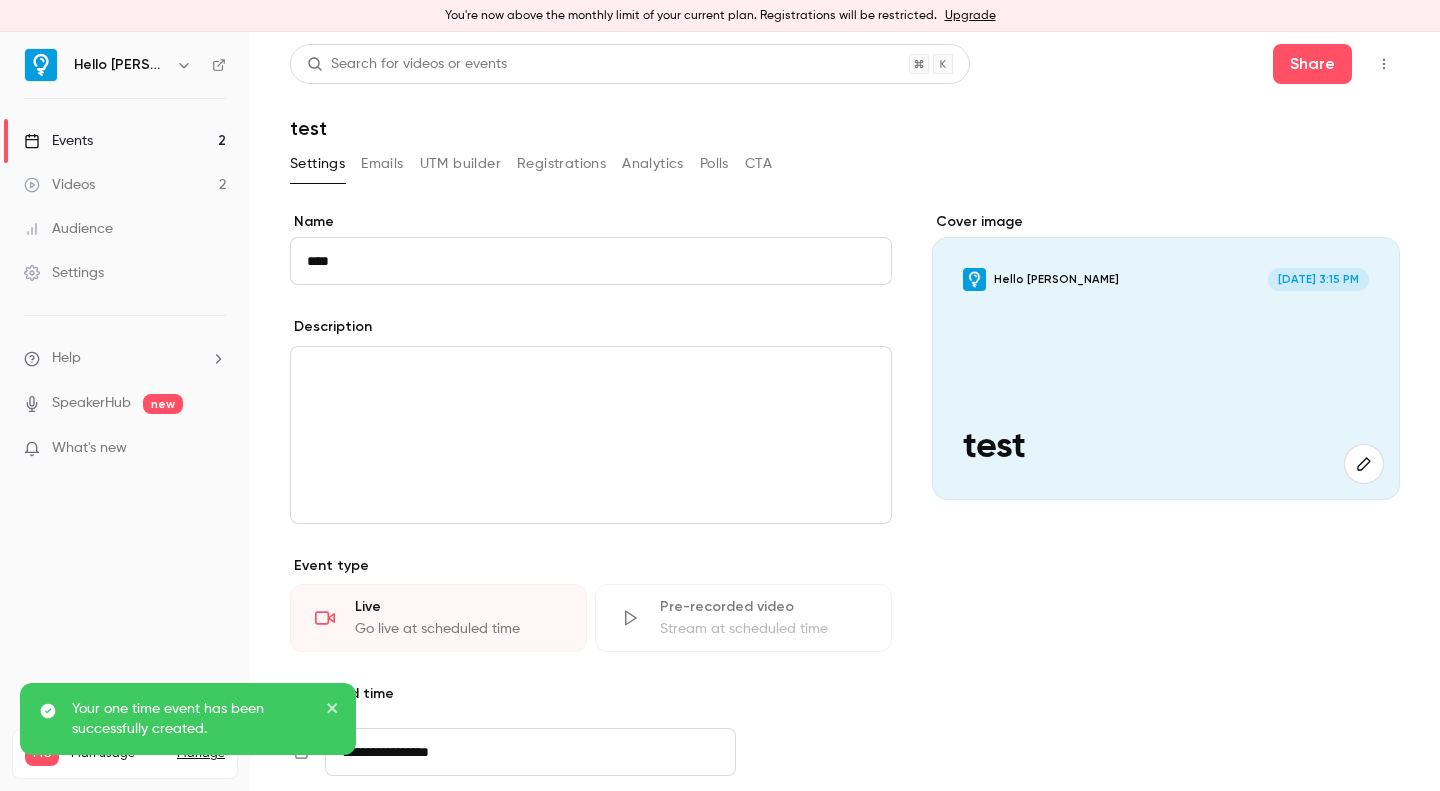 click on "Your one time event has been successfully created." at bounding box center (192, 719) 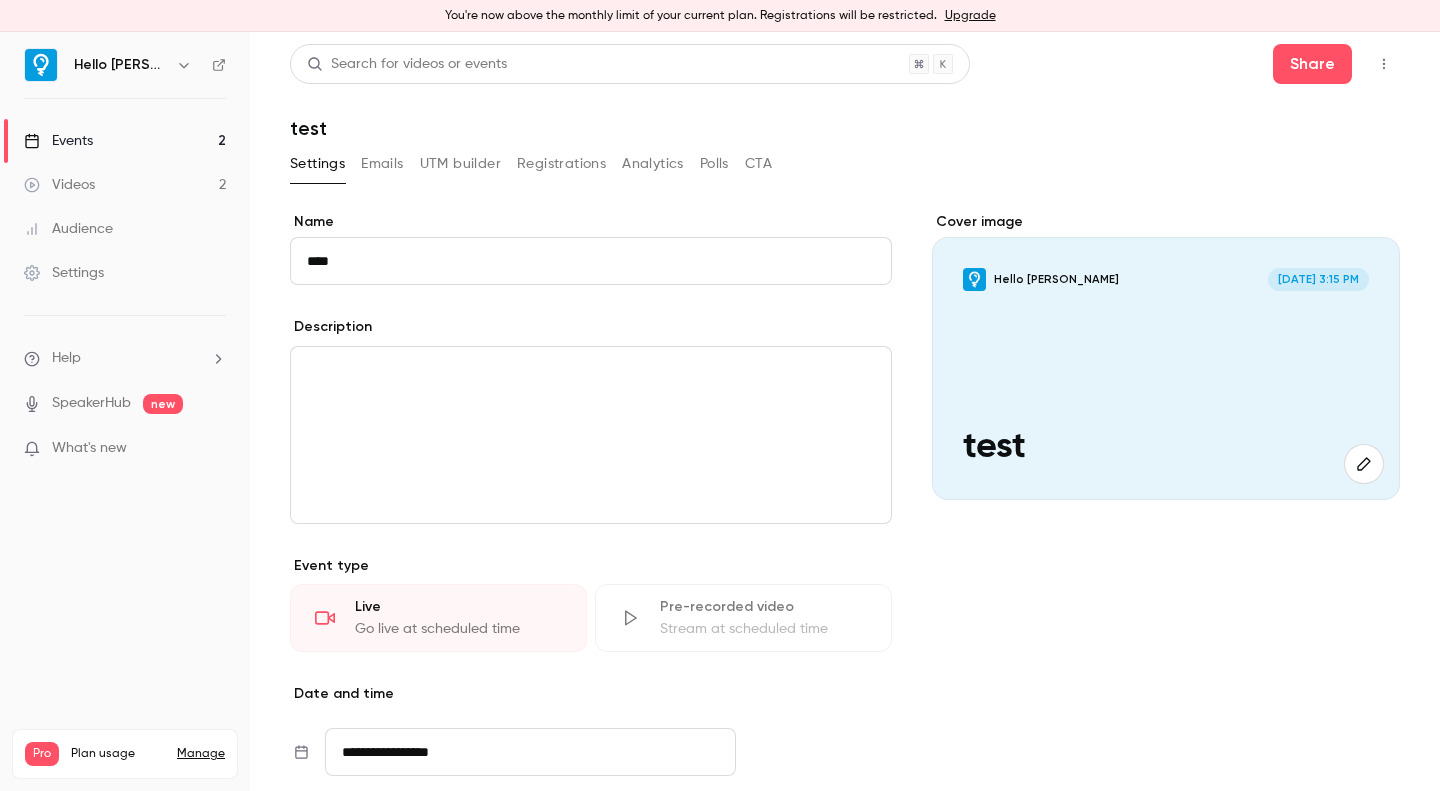 click on "Videos 2" at bounding box center (125, 185) 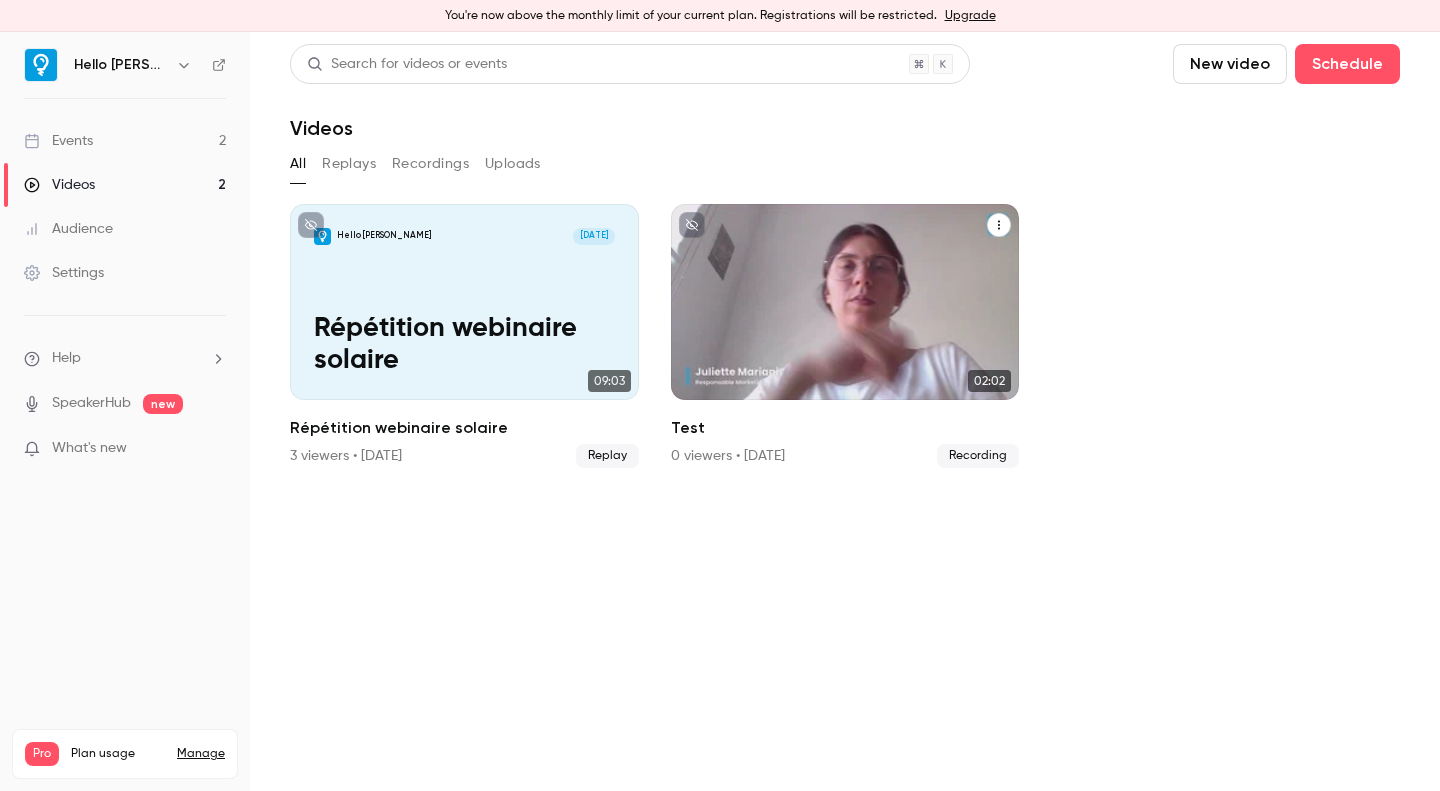 click on "Hello [PERSON_NAME] [DATE] Test" at bounding box center (845, 302) 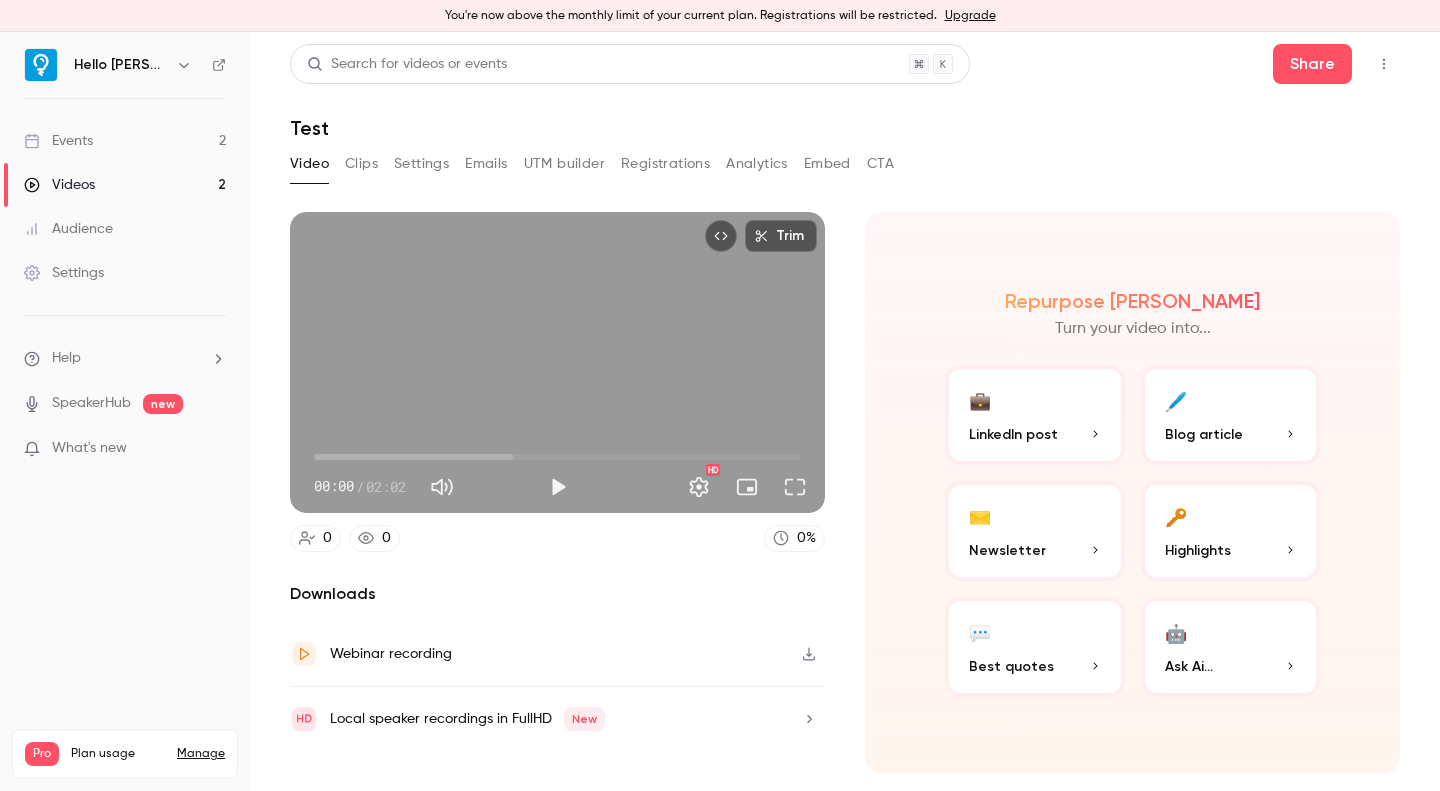 click on "Video Clips Settings Emails UTM builder Registrations Analytics Embed CTA" at bounding box center [592, 164] 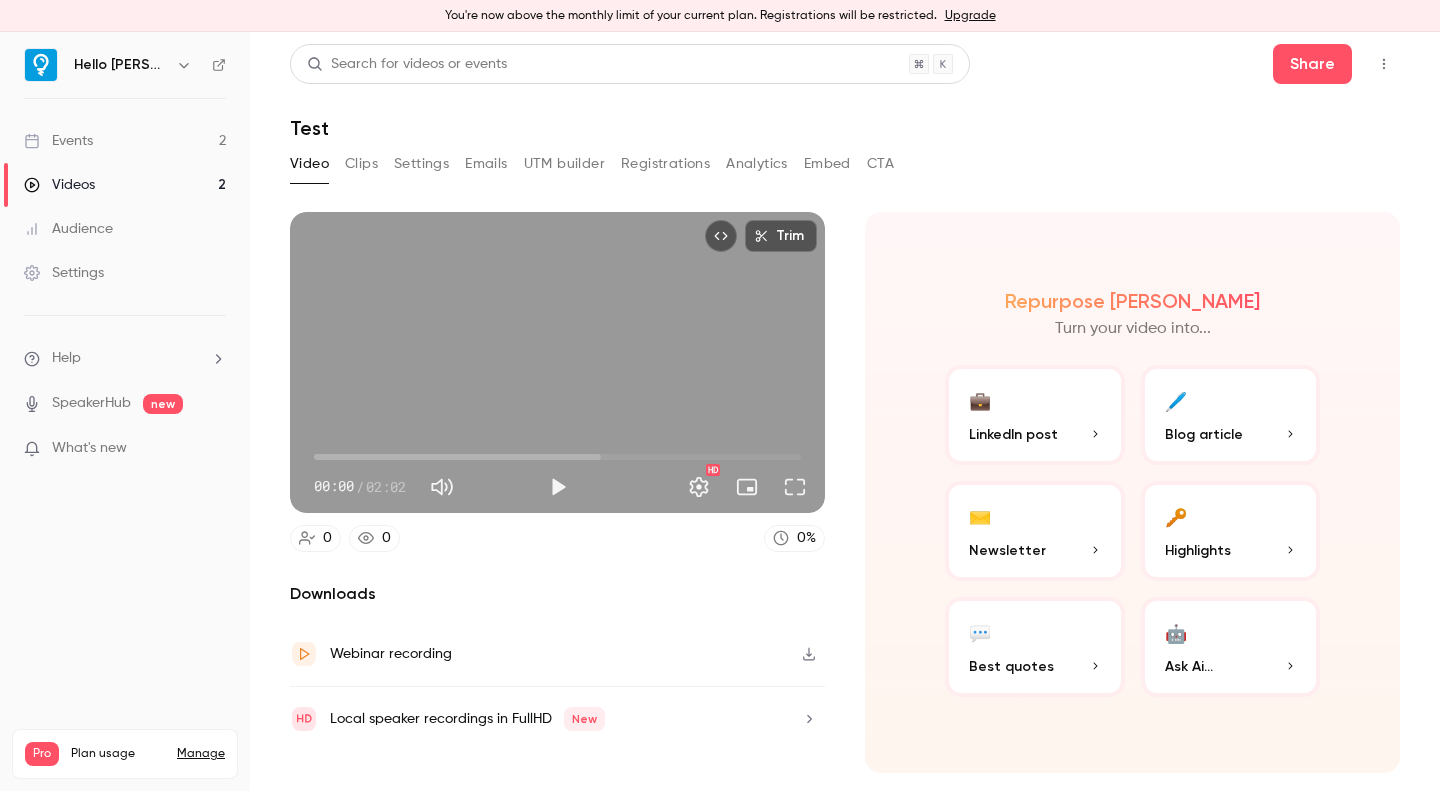 click on "Video Clips Settings Emails UTM builder Registrations Analytics Embed CTA" at bounding box center [592, 164] 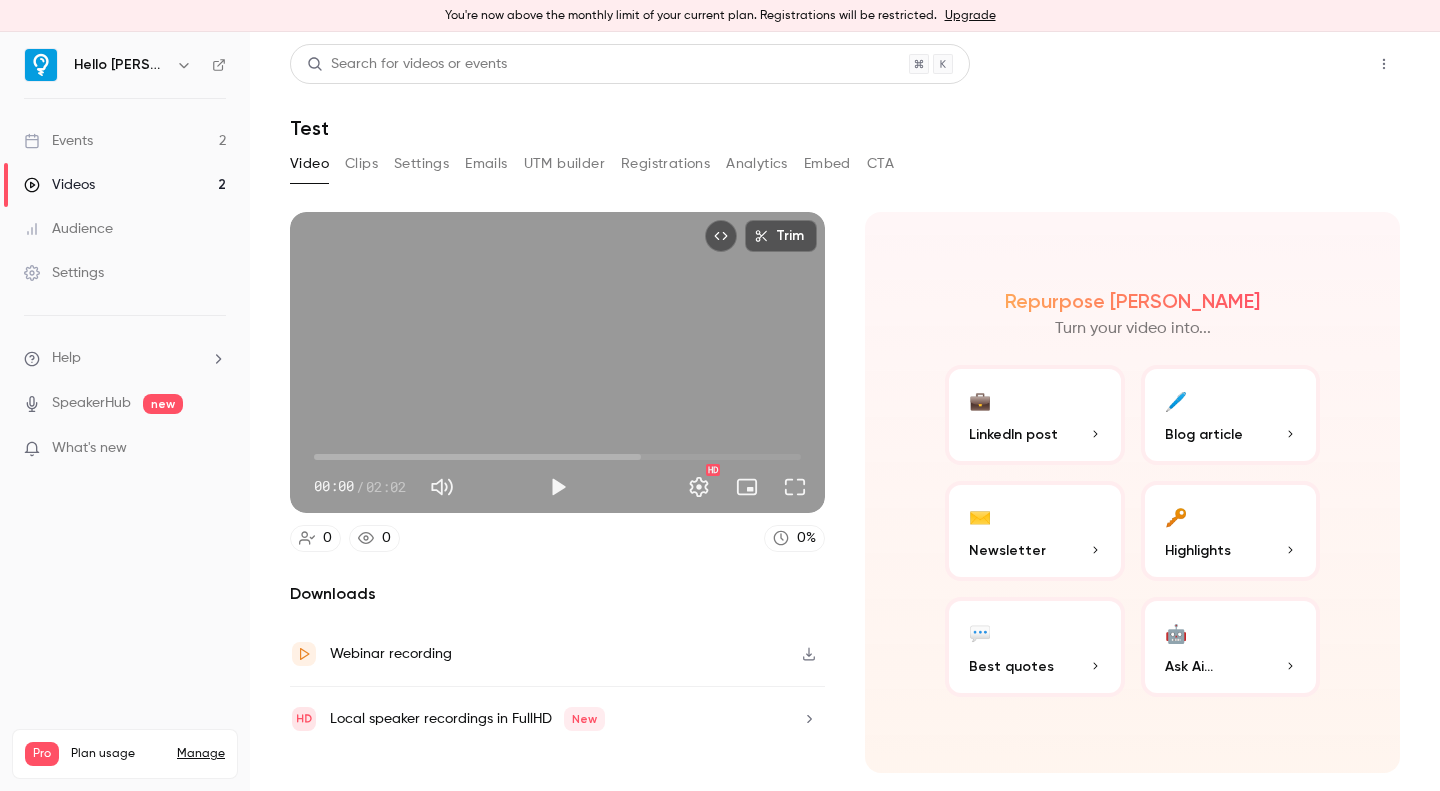 click on "Share" at bounding box center [1312, 64] 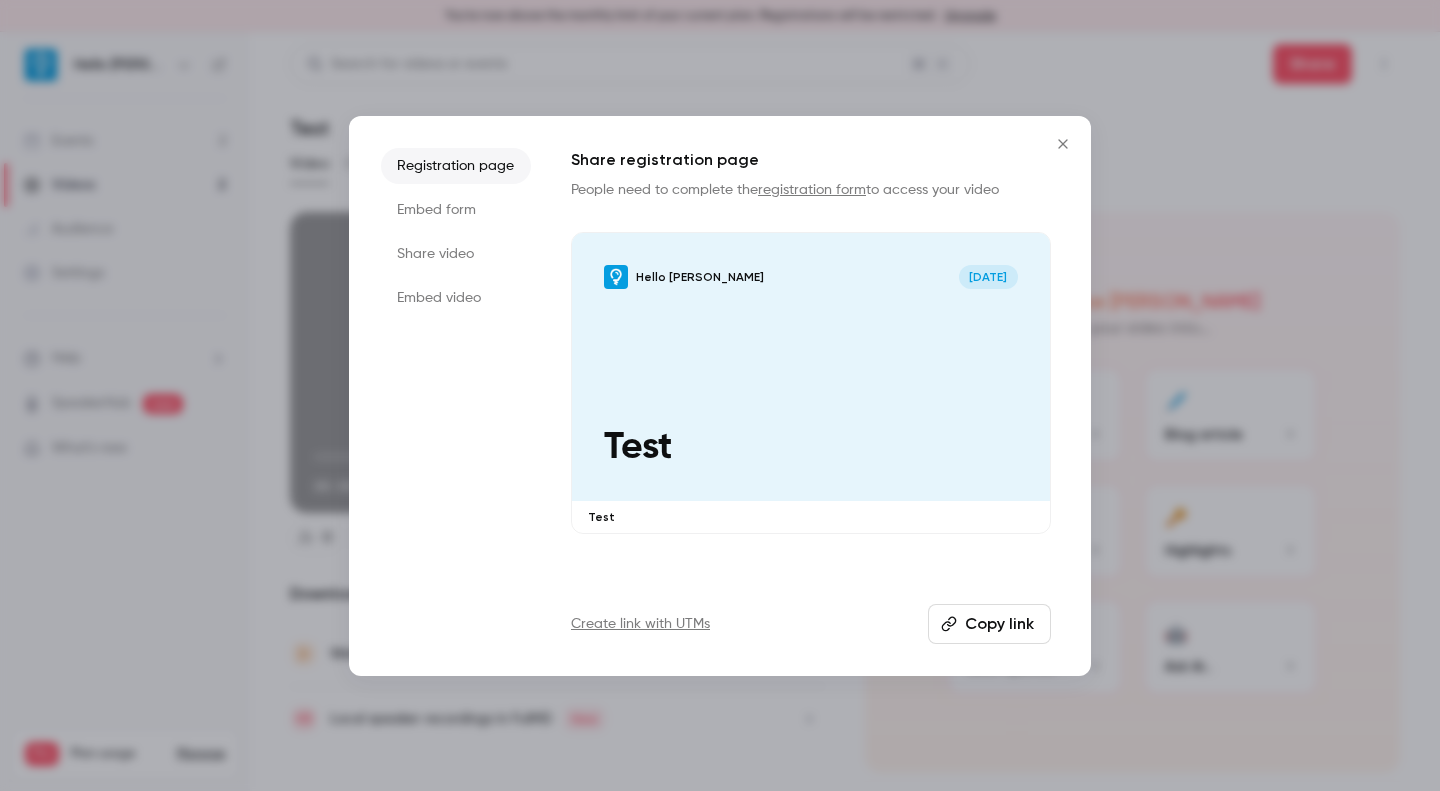 click on "Copy link" at bounding box center [989, 624] 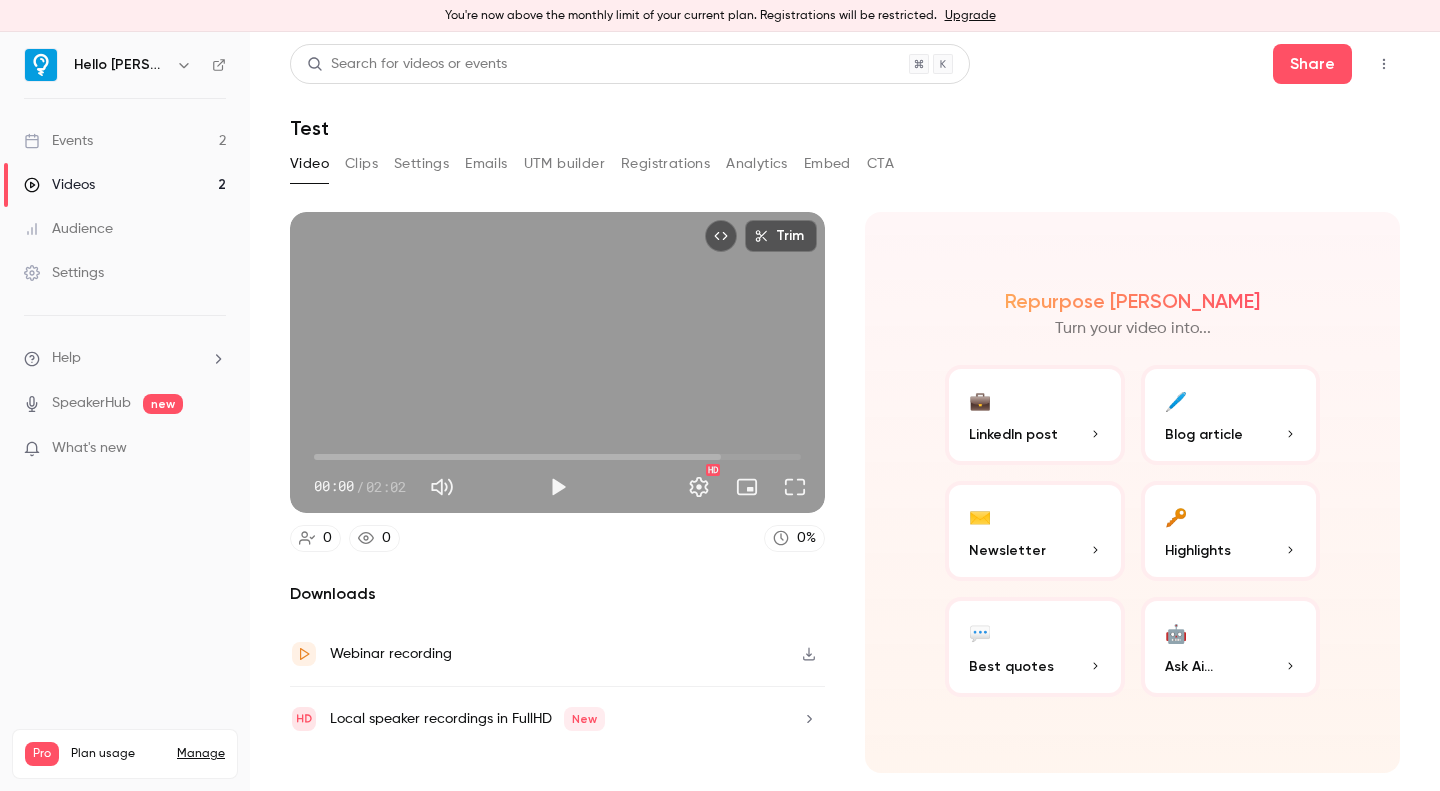 click on "Clips" at bounding box center [361, 164] 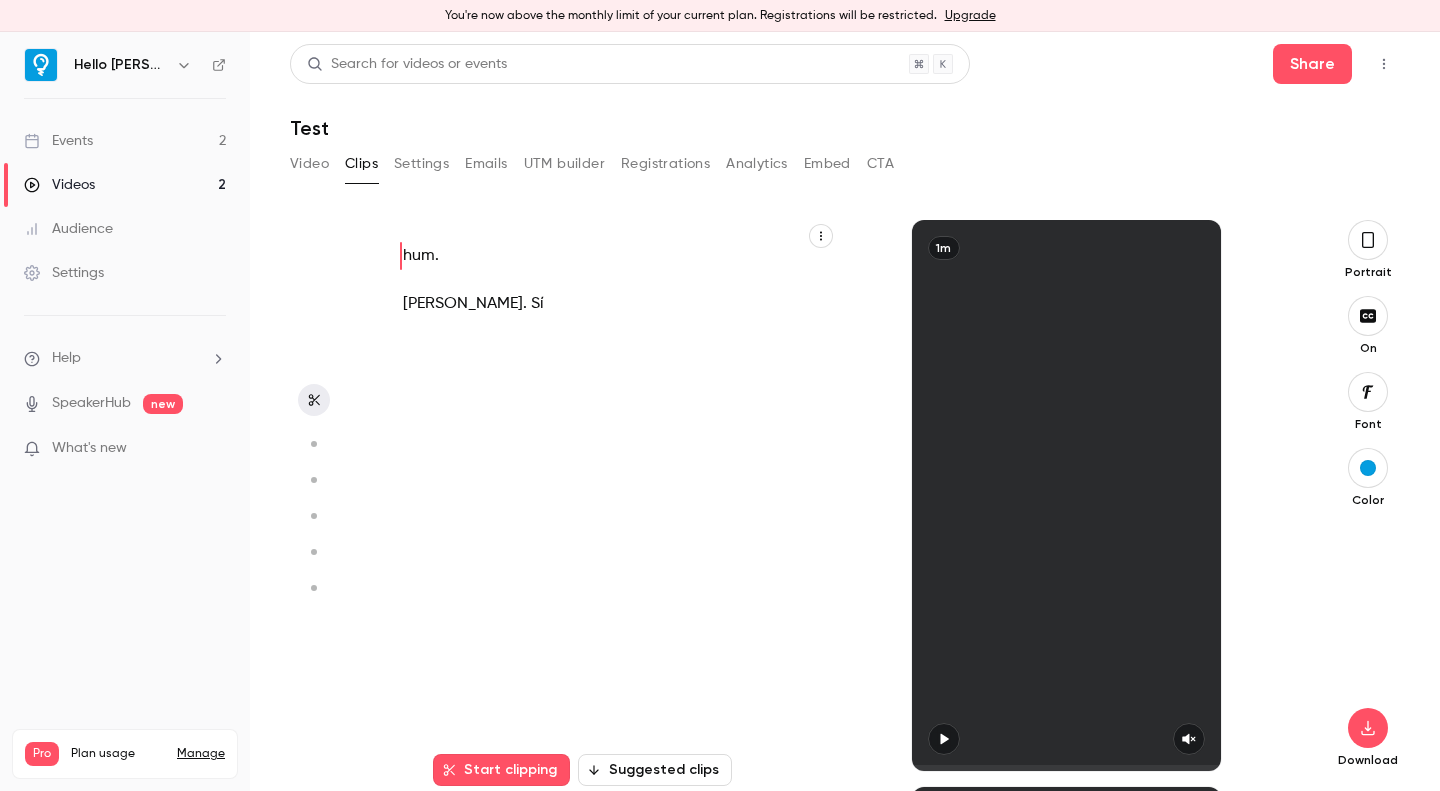 click on "Video" at bounding box center [309, 164] 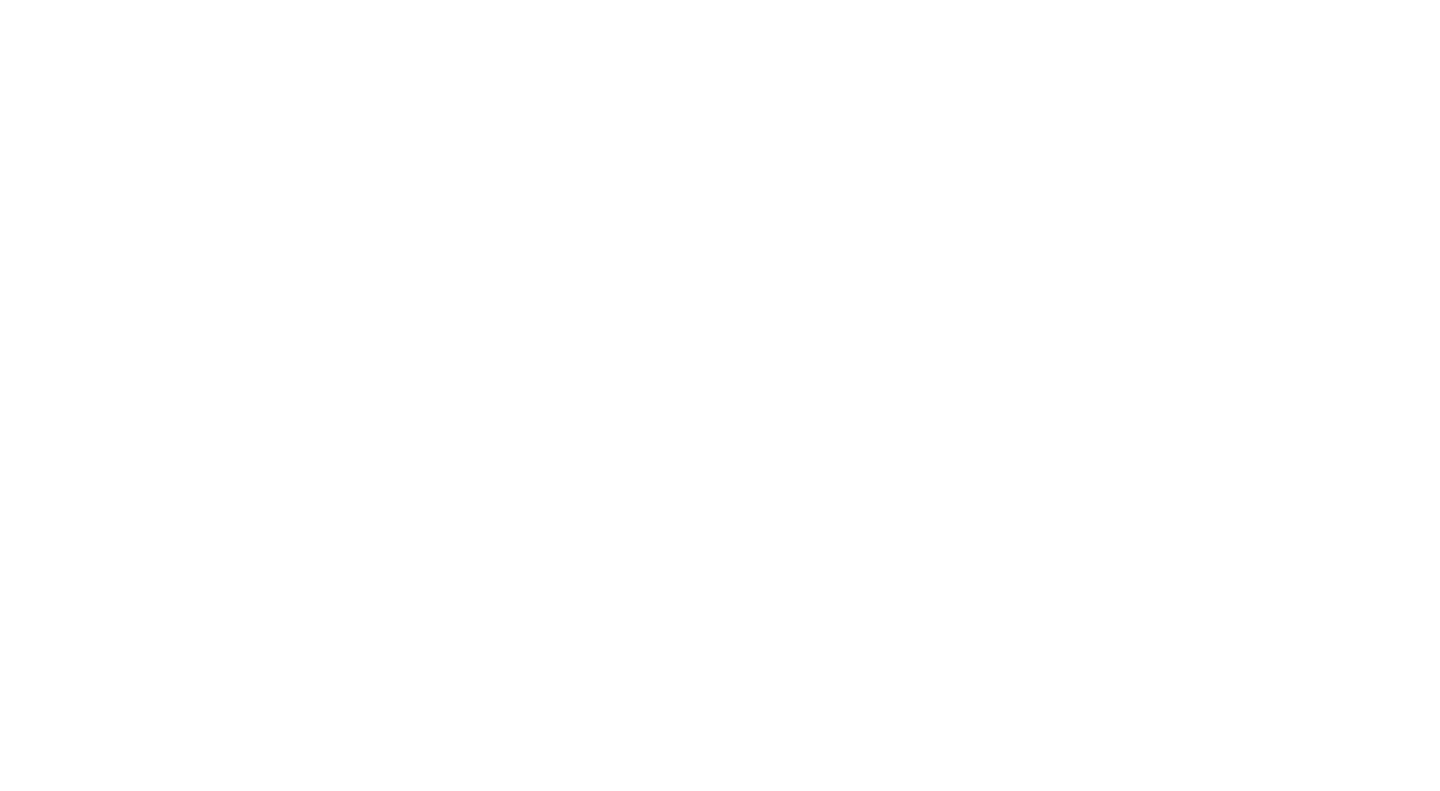 scroll, scrollTop: 0, scrollLeft: 0, axis: both 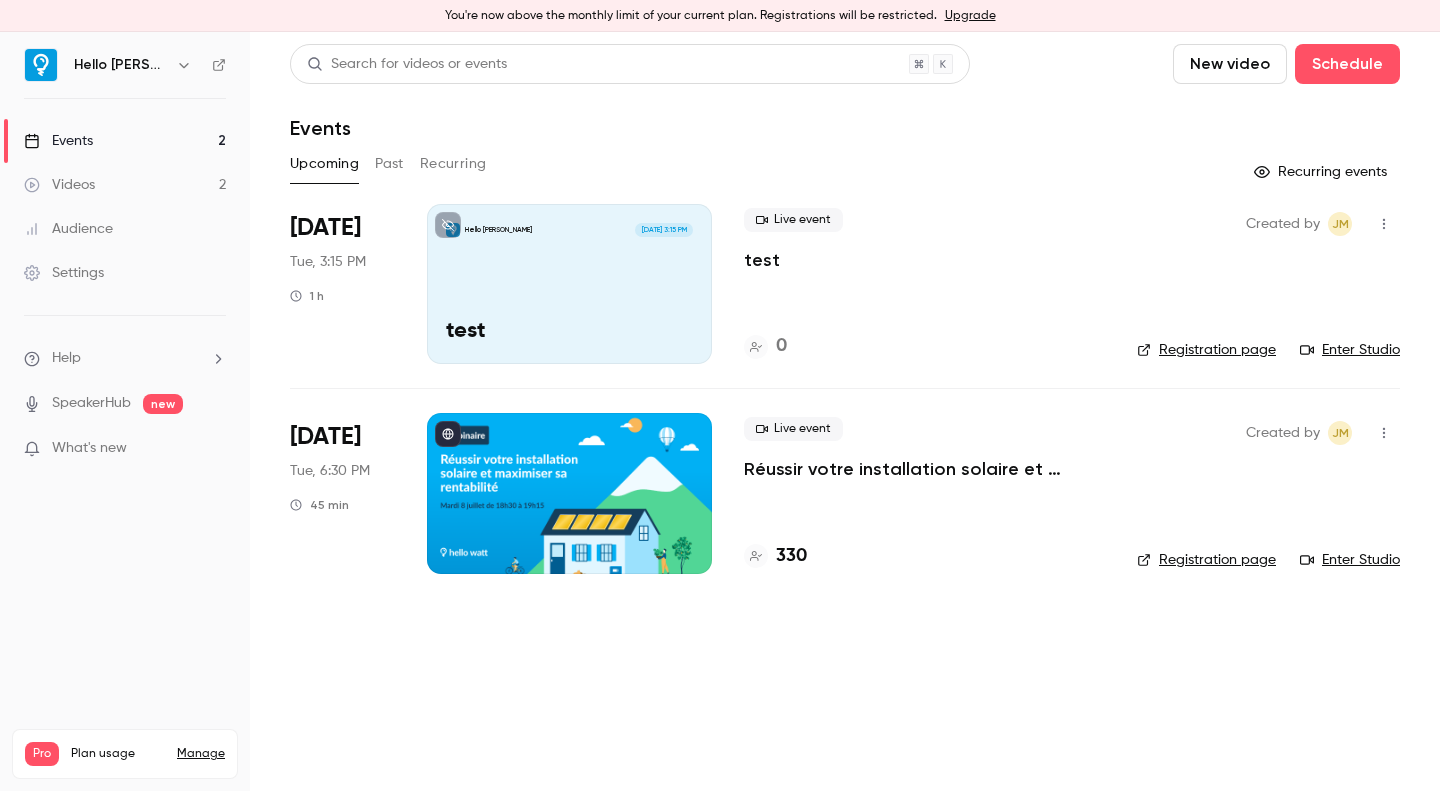 click on "Enter Studio" at bounding box center (1350, 350) 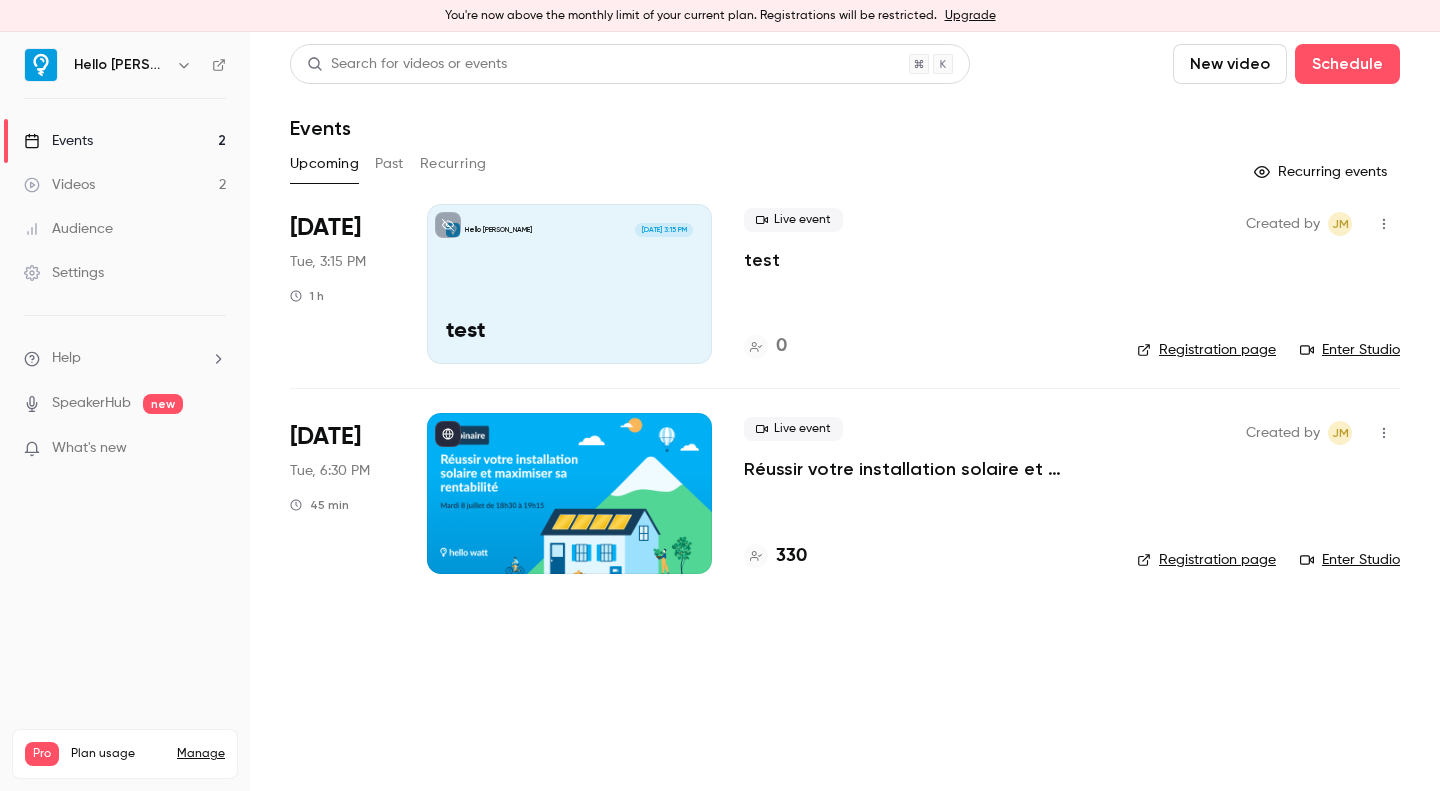 click on "Registration page" at bounding box center (1206, 350) 